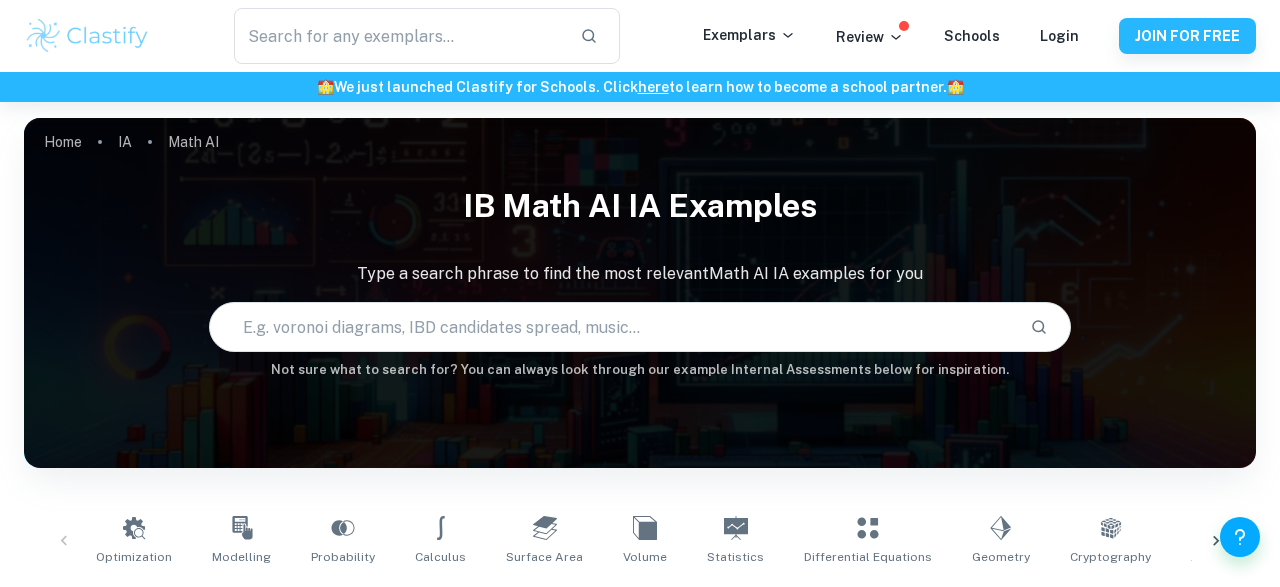 scroll, scrollTop: 462, scrollLeft: 0, axis: vertical 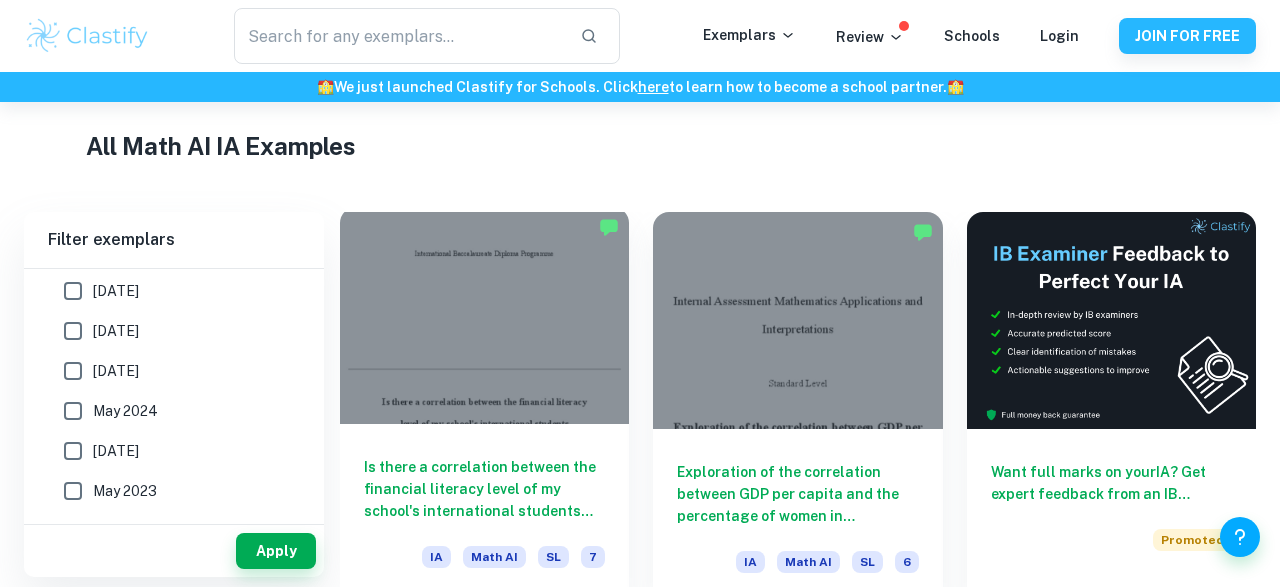 click at bounding box center [484, 315] 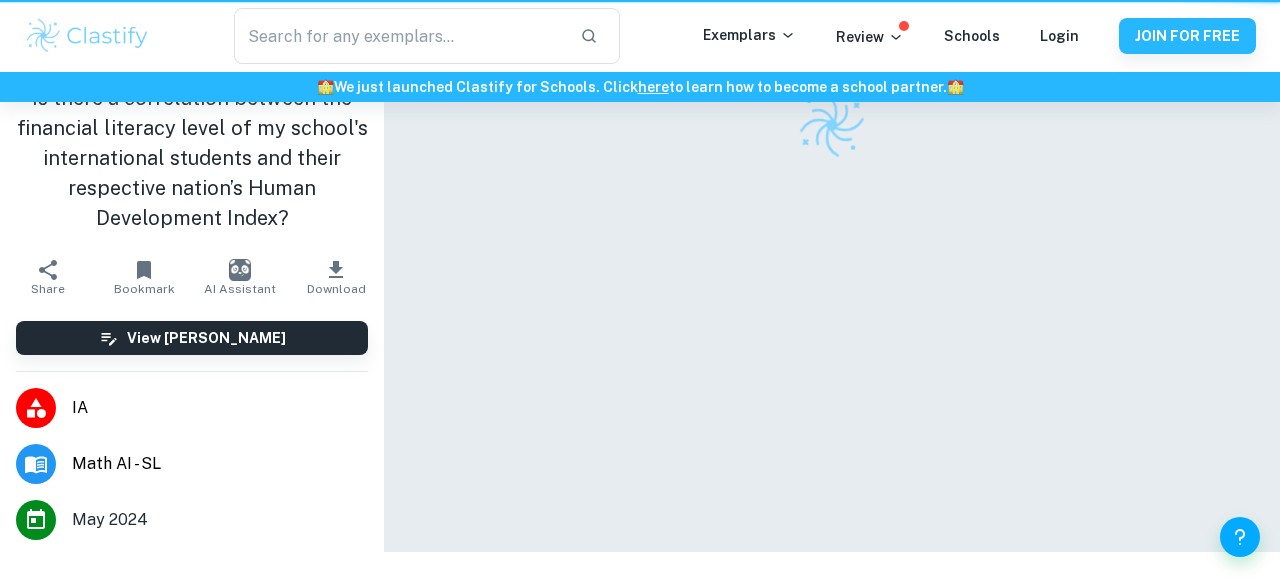 scroll, scrollTop: 0, scrollLeft: 0, axis: both 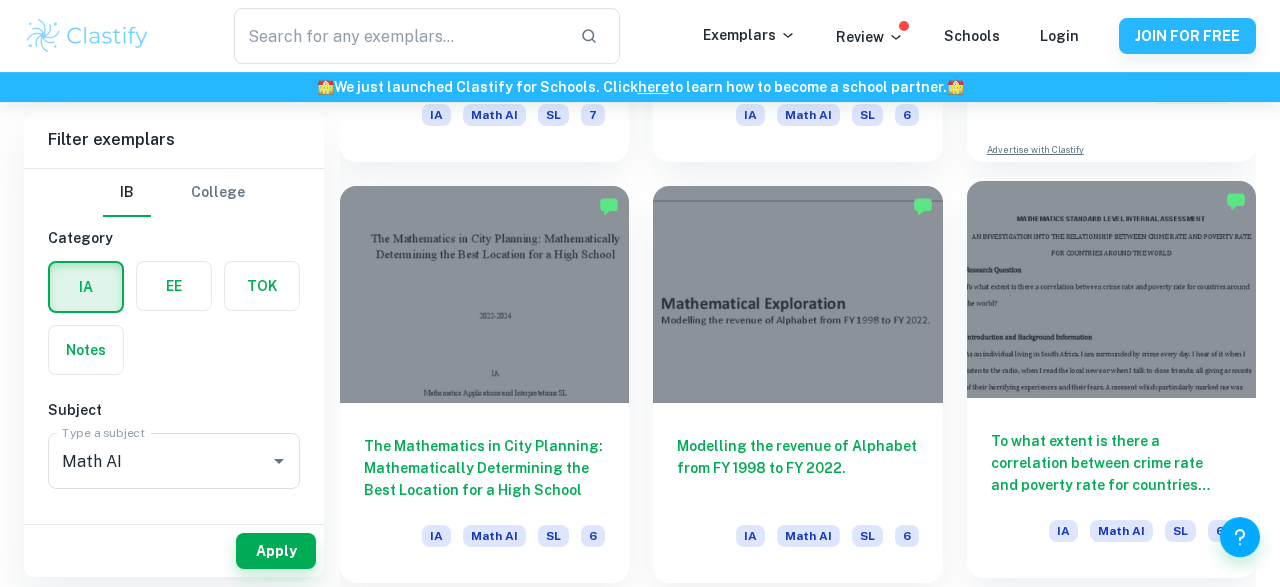 click at bounding box center (1111, 289) 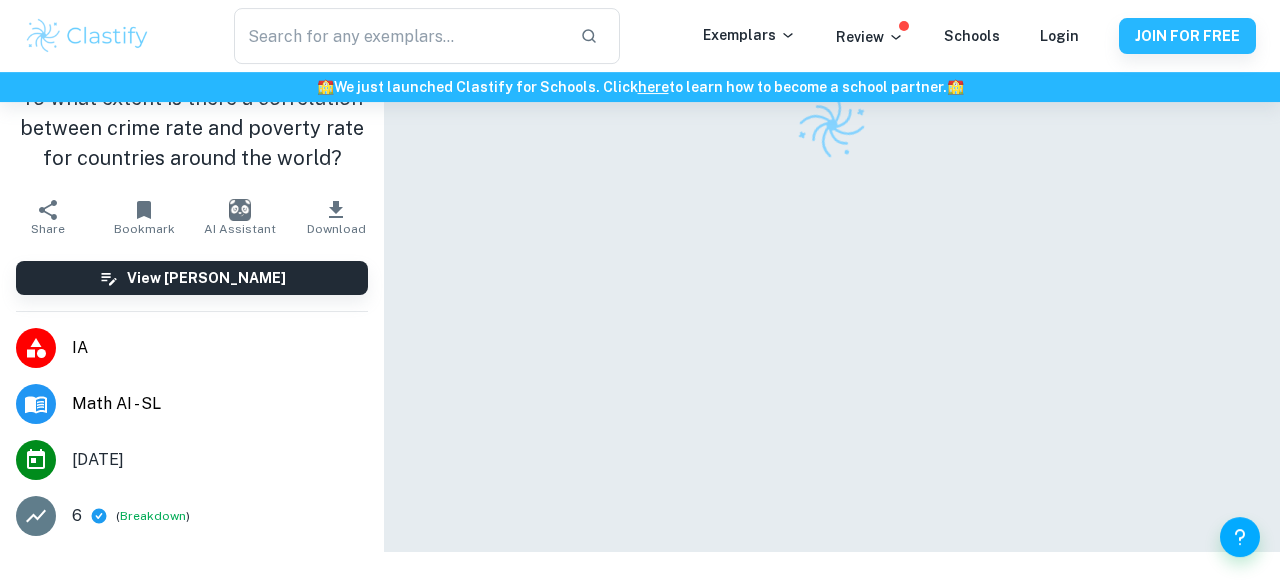 scroll, scrollTop: 0, scrollLeft: 0, axis: both 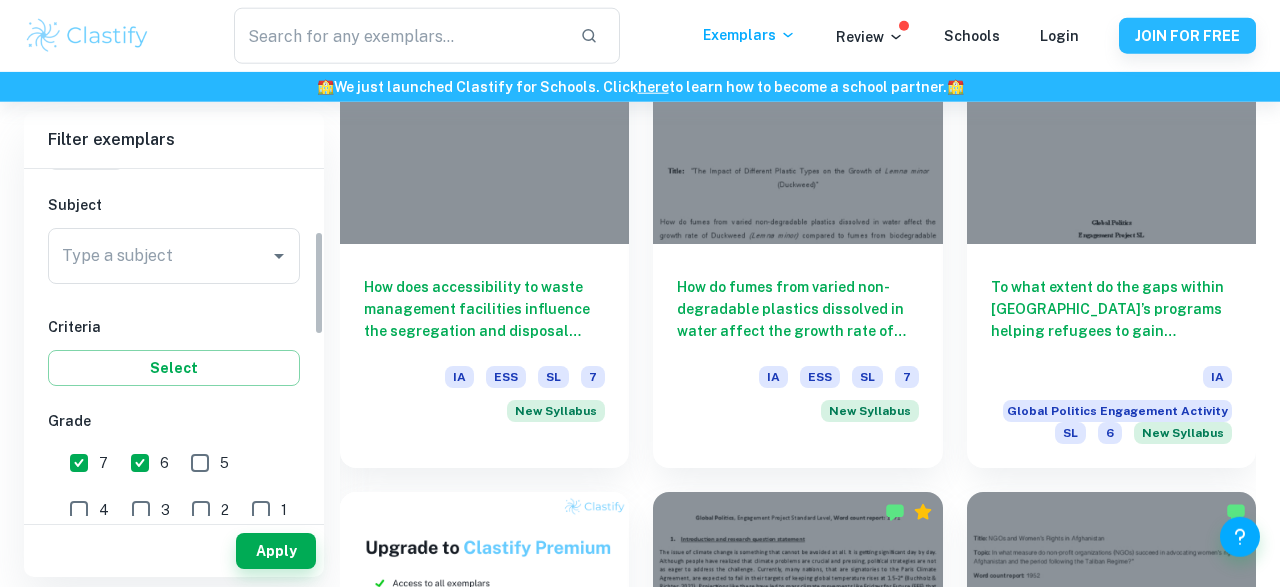drag, startPoint x: 319, startPoint y: 248, endPoint x: 327, endPoint y: 310, distance: 62.514 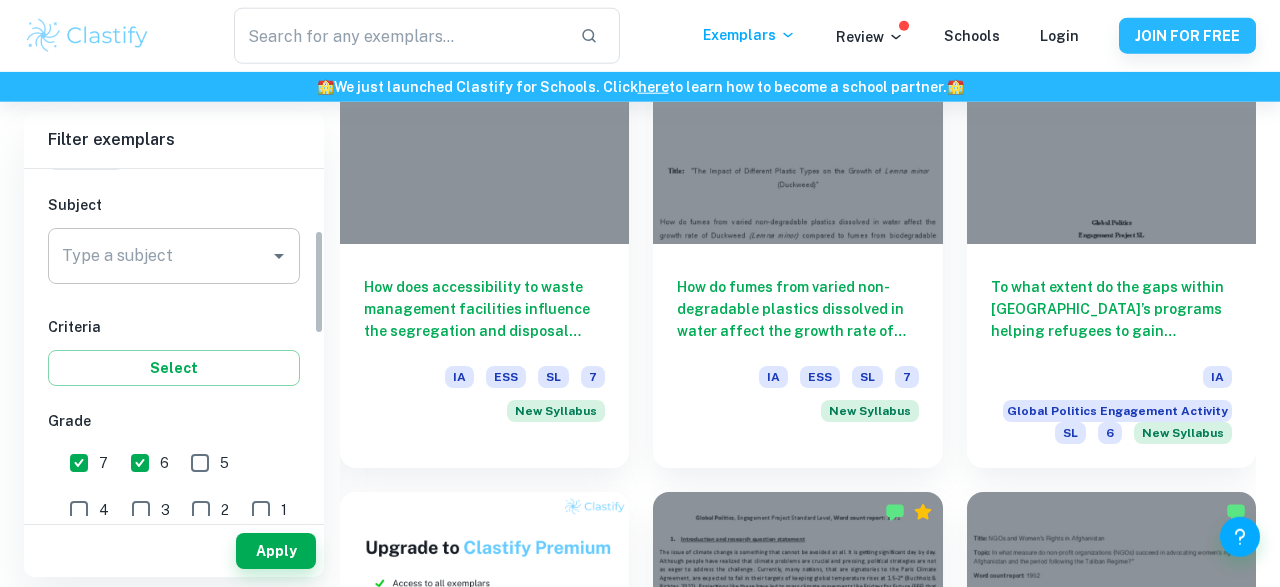 click 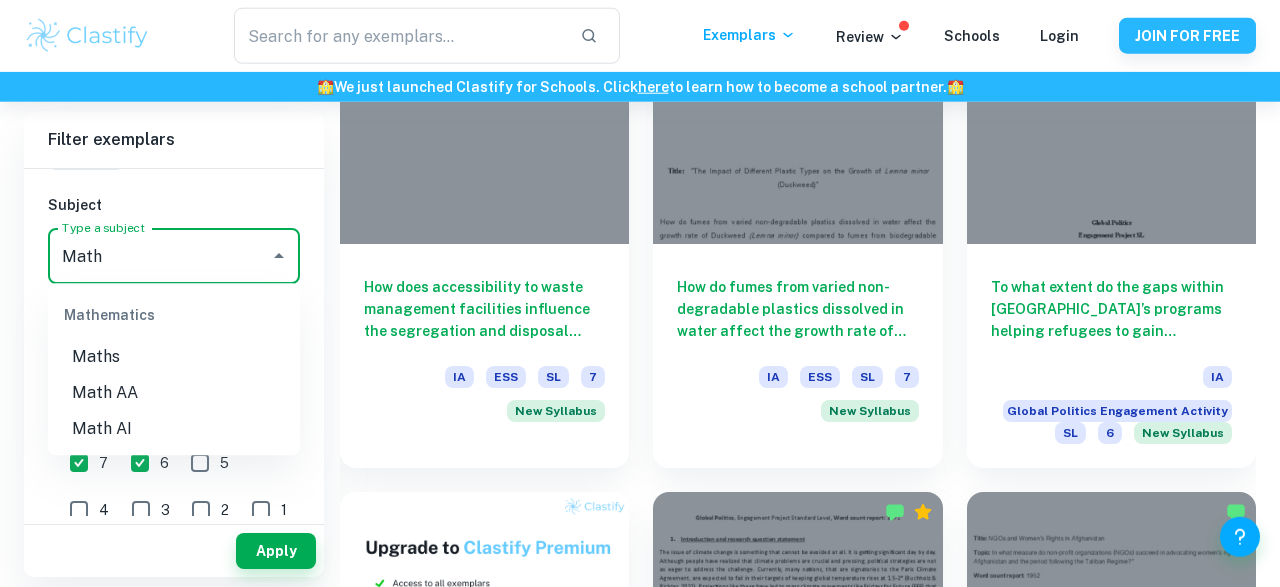 click on "Math AI" at bounding box center [174, 429] 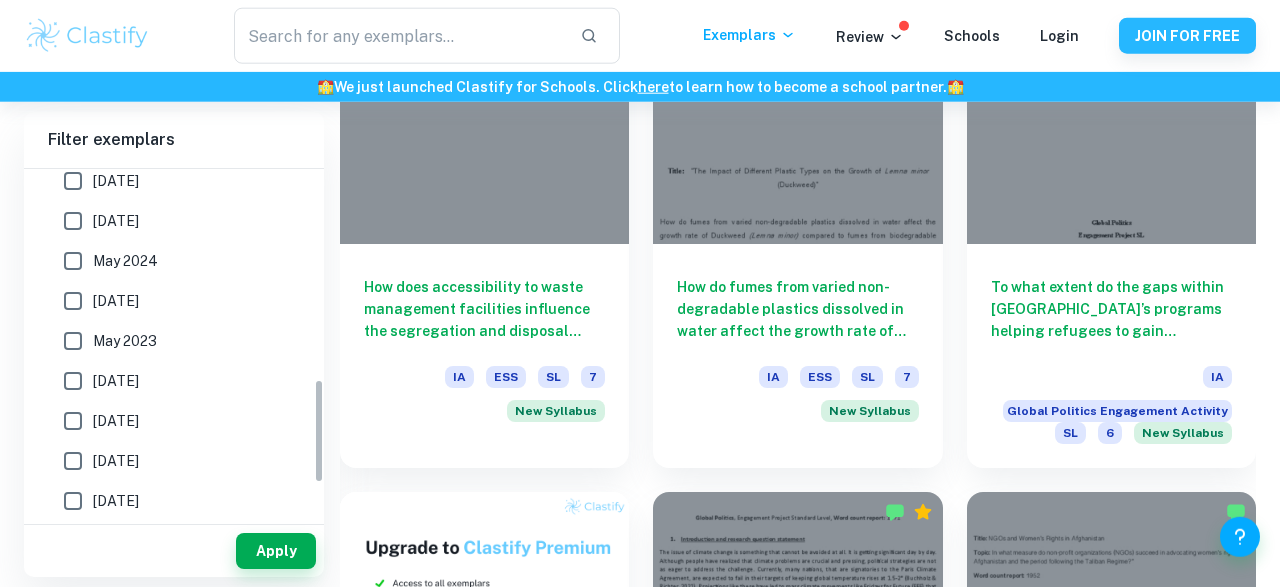 drag, startPoint x: 317, startPoint y: 296, endPoint x: 328, endPoint y: 472, distance: 176.34341 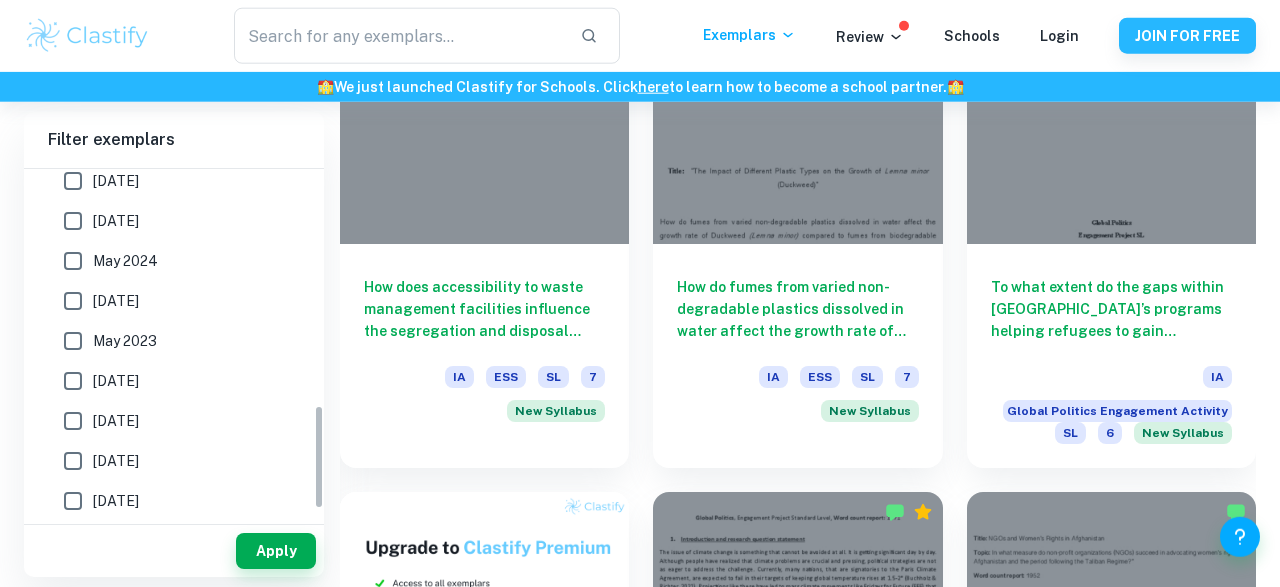 scroll, scrollTop: 783, scrollLeft: 0, axis: vertical 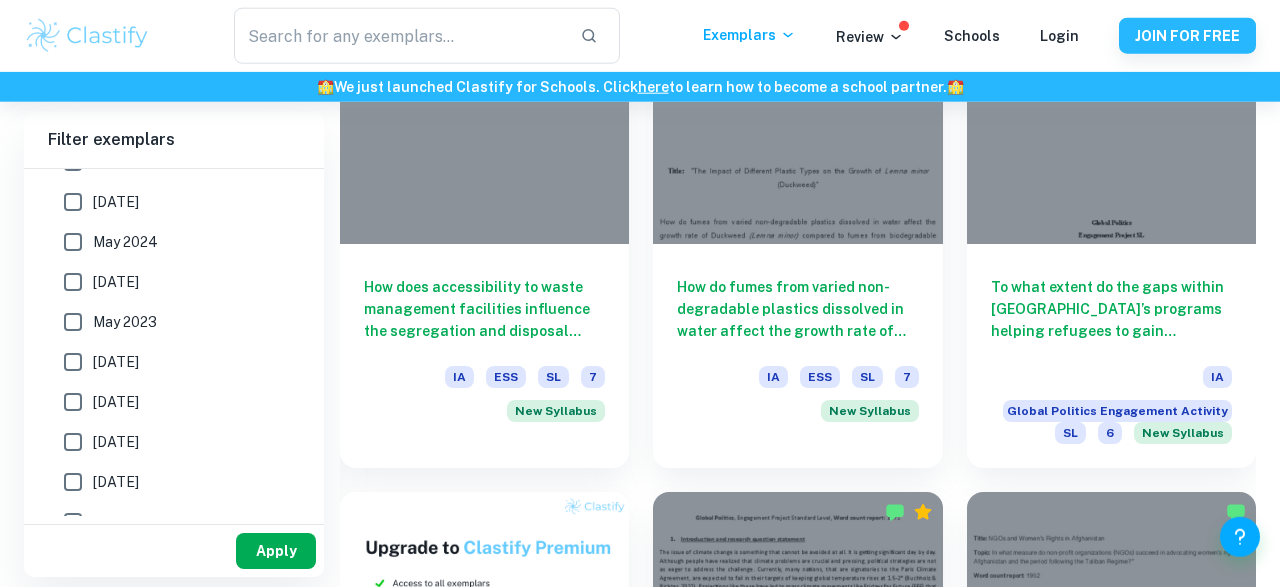 type on "Math AI" 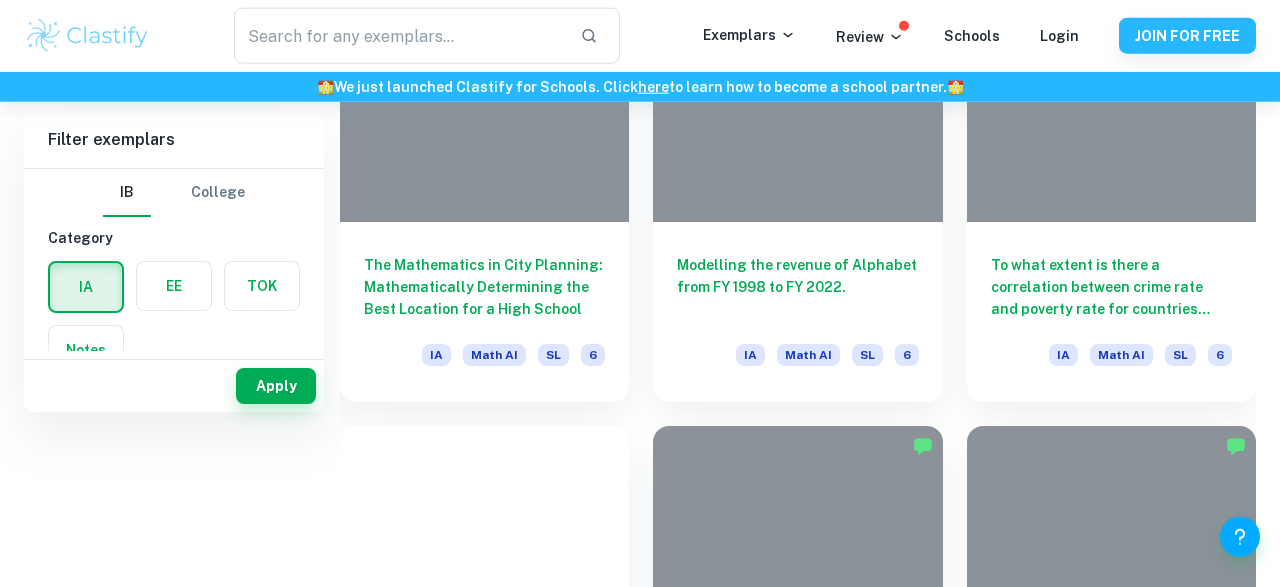 scroll, scrollTop: 0, scrollLeft: 0, axis: both 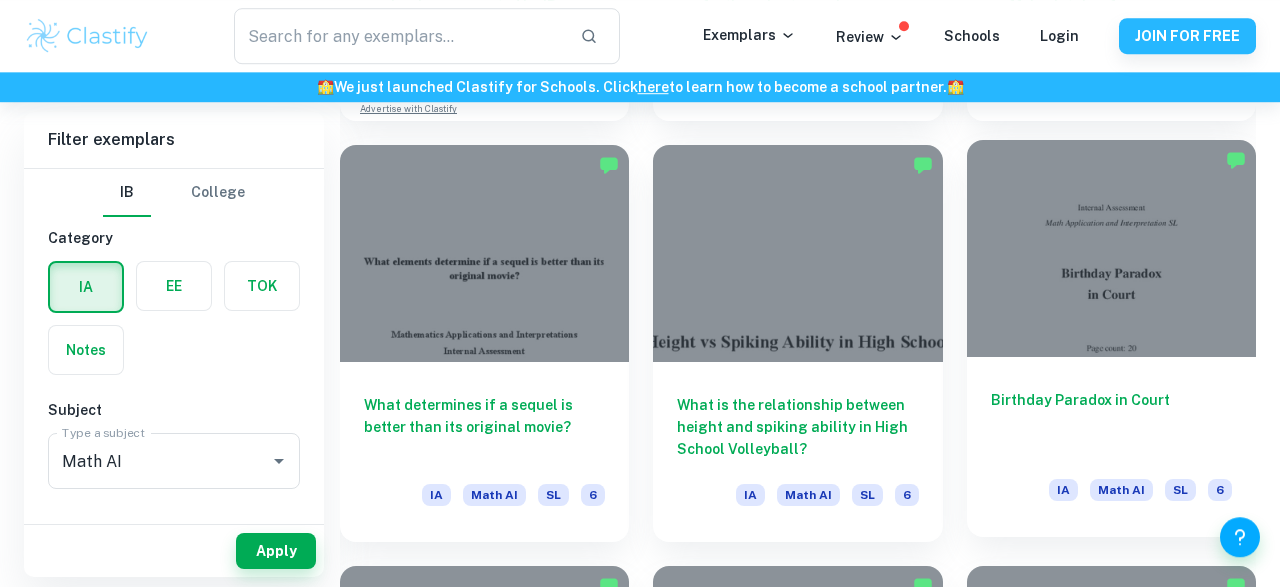 click on "Birthday Paradox  in Court" at bounding box center (1111, 422) 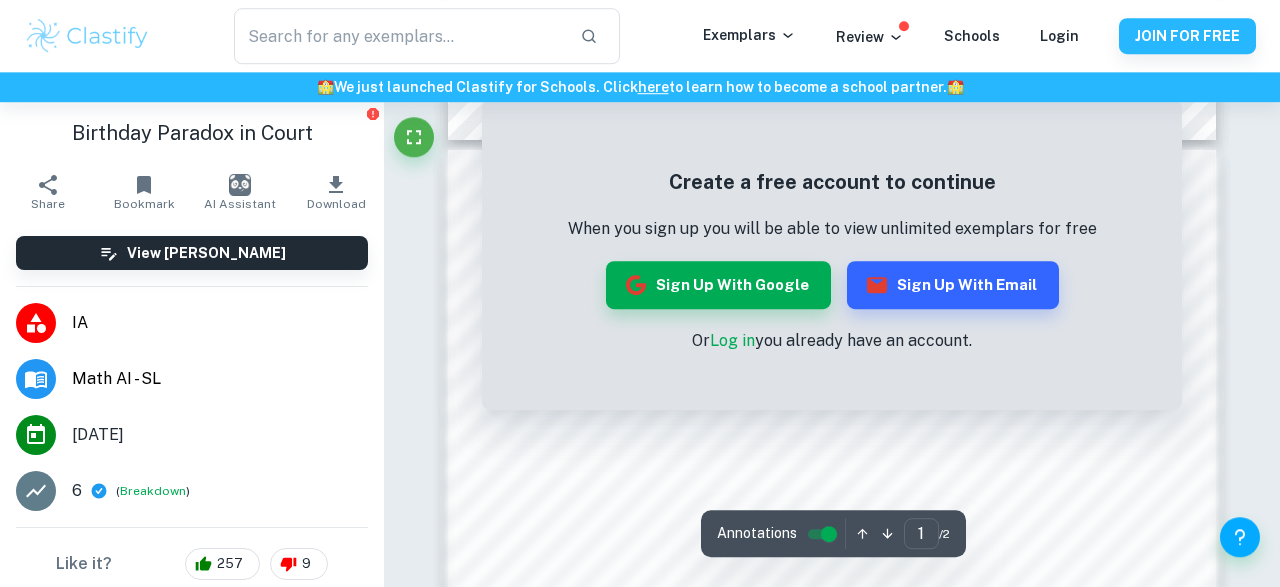 scroll, scrollTop: 988, scrollLeft: 0, axis: vertical 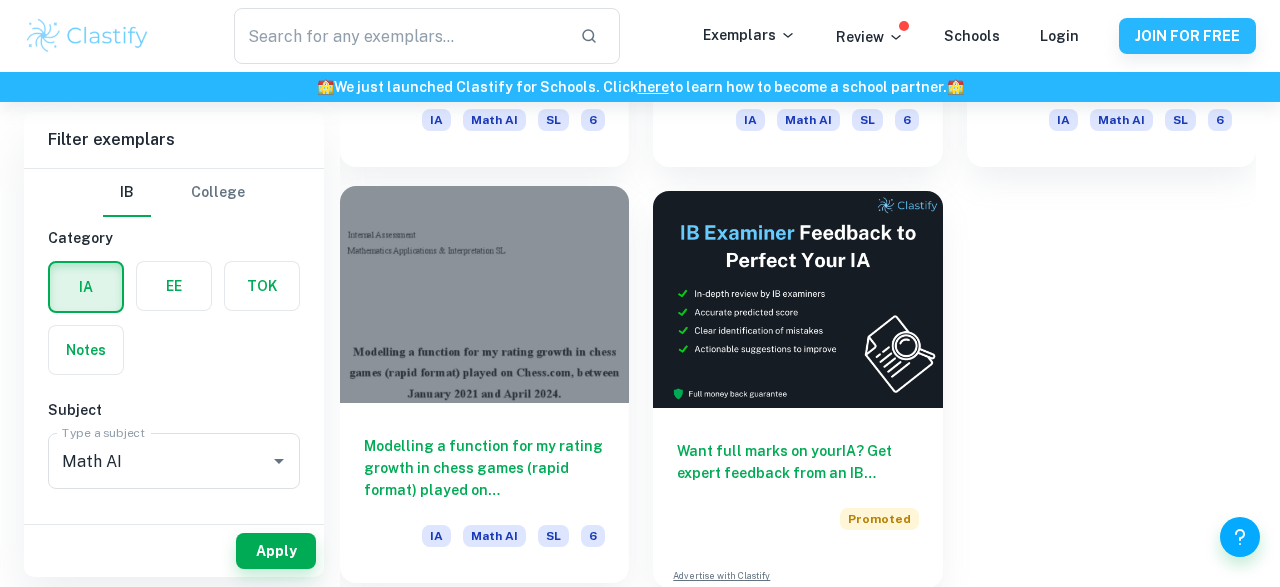 click on "Modelling a function for my rating growth in chess games (rapid format) played on Chess.com, between January 2021 and April 2024." at bounding box center [484, 468] 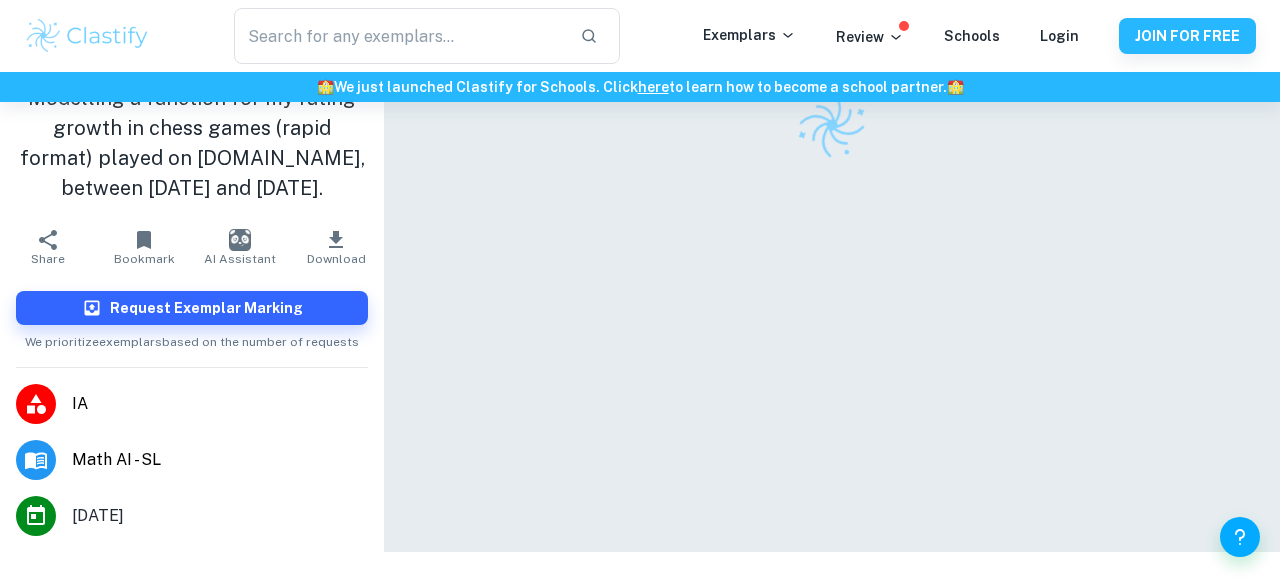 scroll, scrollTop: 0, scrollLeft: 0, axis: both 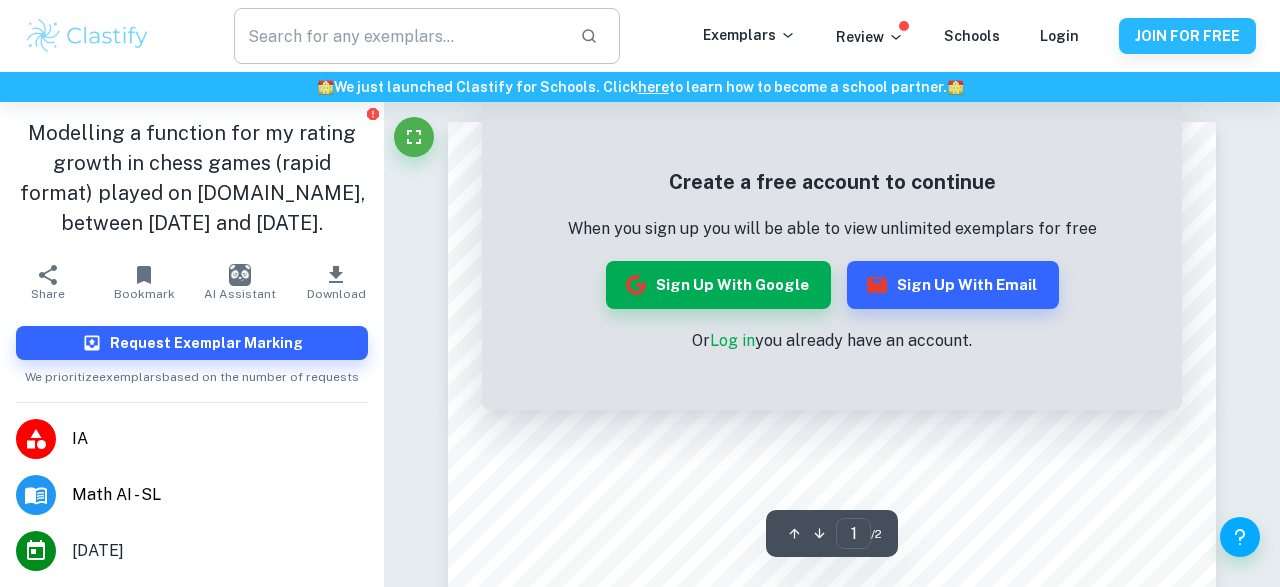 click at bounding box center (399, 36) 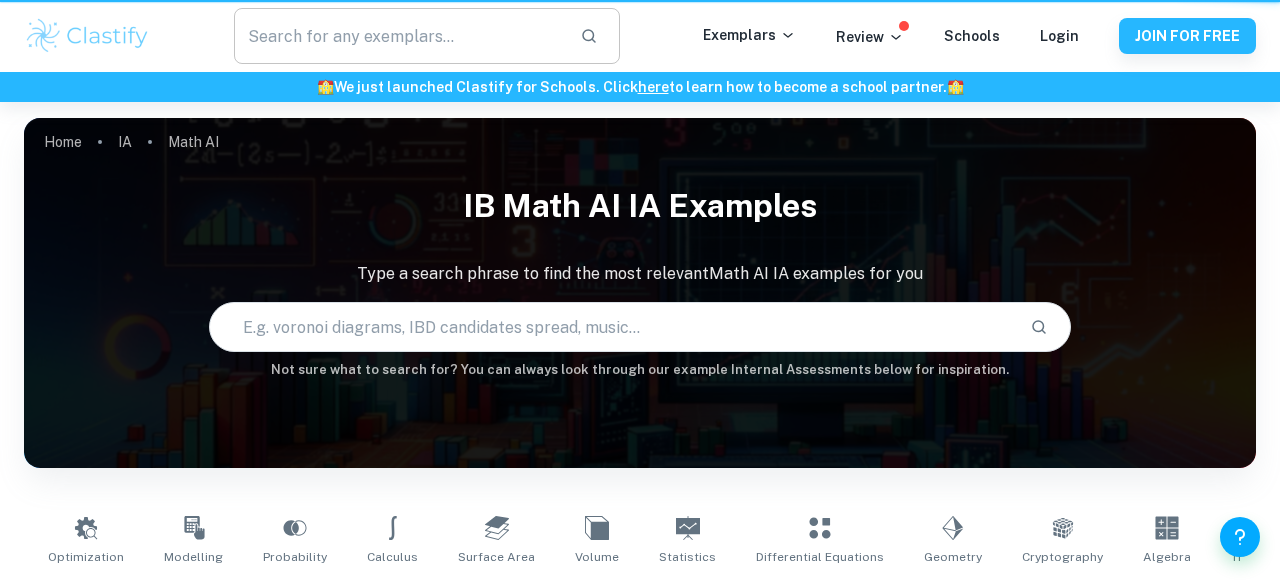 scroll, scrollTop: 5114, scrollLeft: 0, axis: vertical 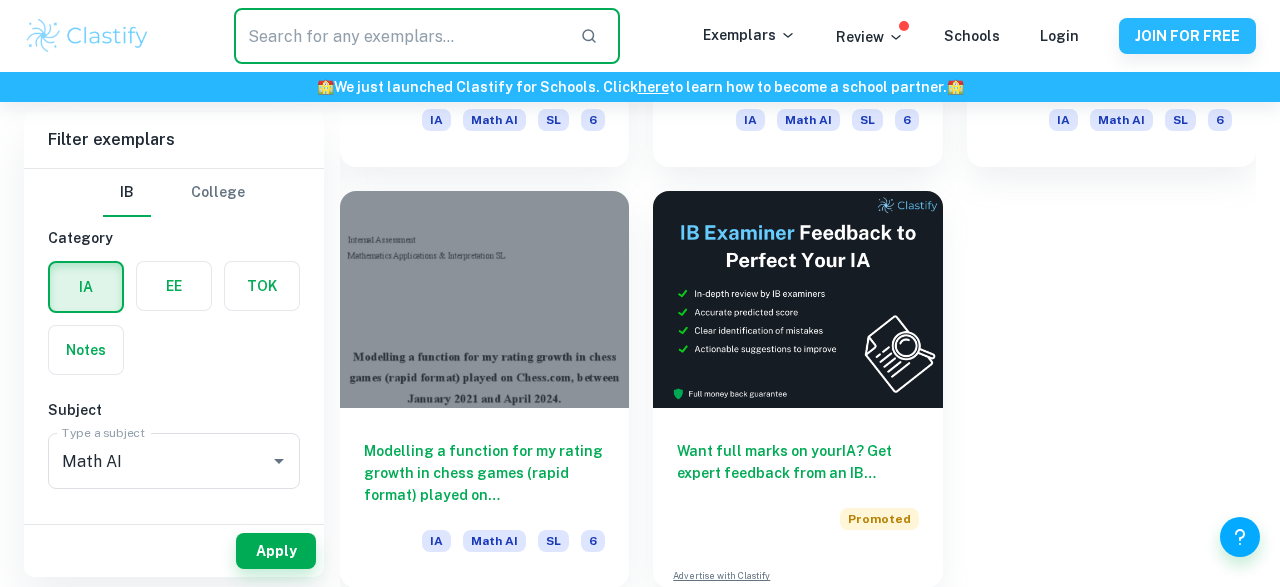 click at bounding box center (399, 36) 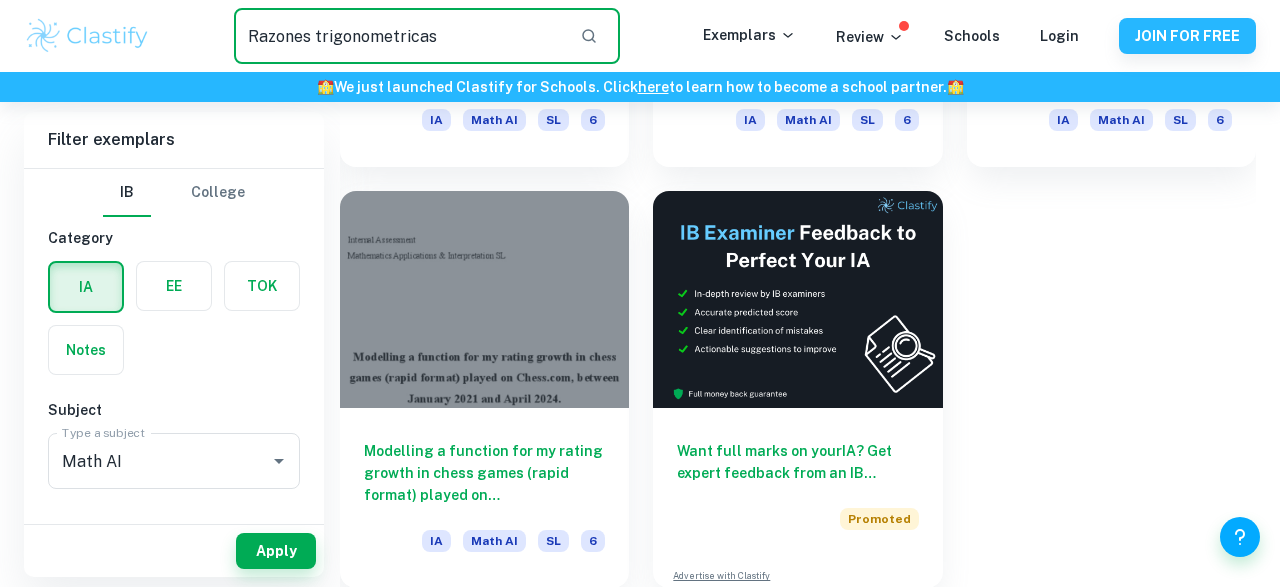 type on "Razones trigonometricas" 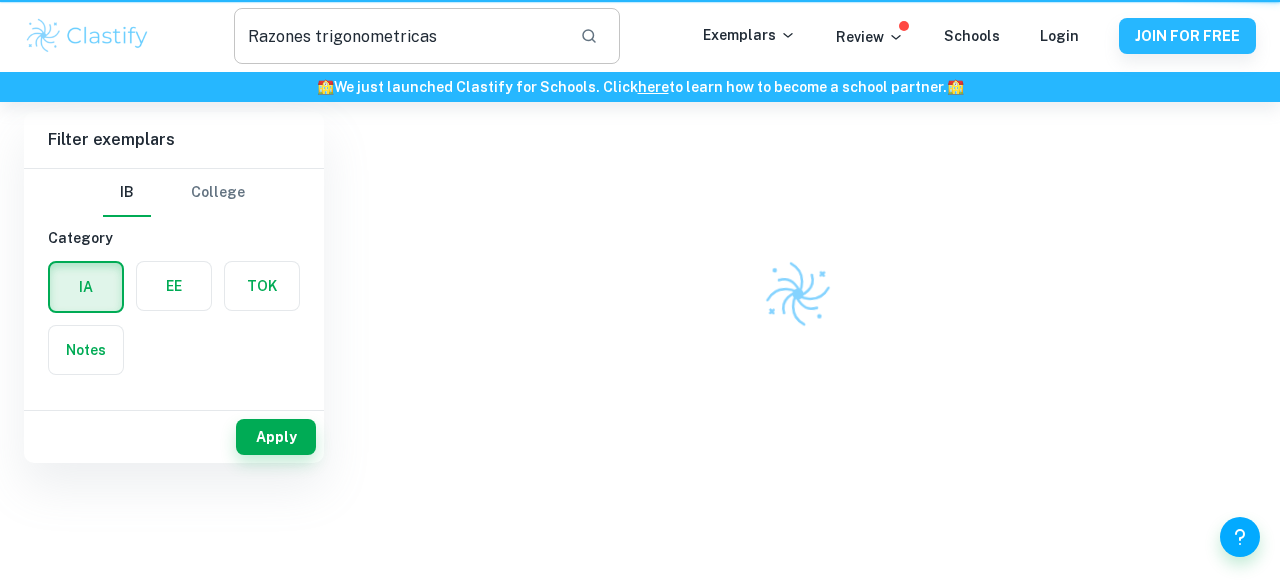 scroll, scrollTop: 0, scrollLeft: 0, axis: both 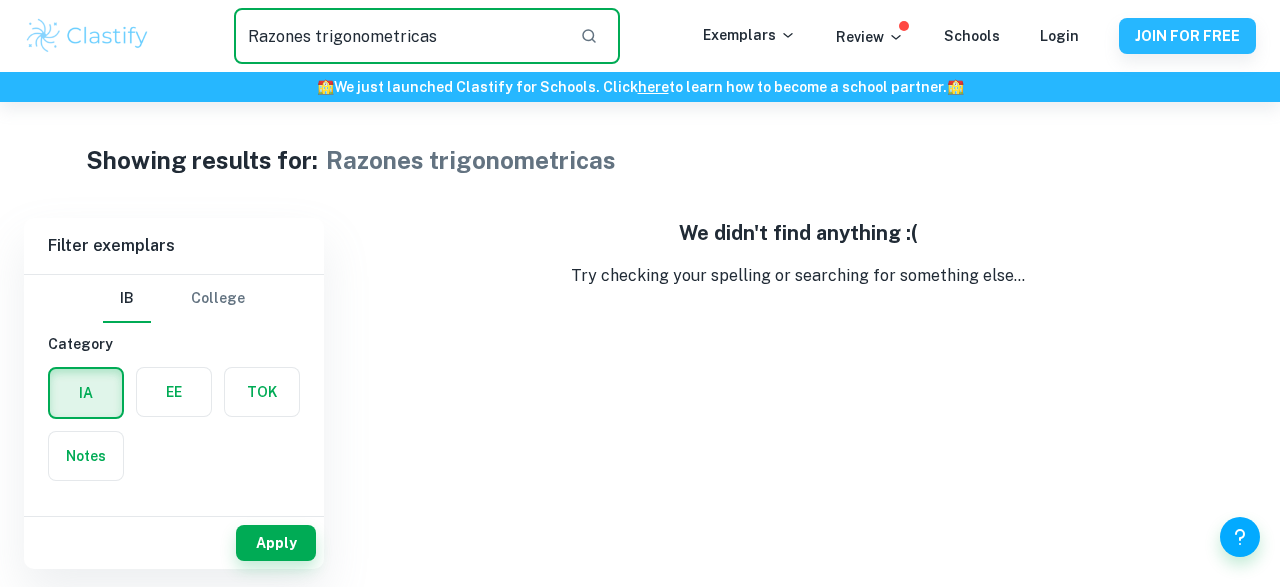 drag, startPoint x: 541, startPoint y: 48, endPoint x: 179, endPoint y: 77, distance: 363.15976 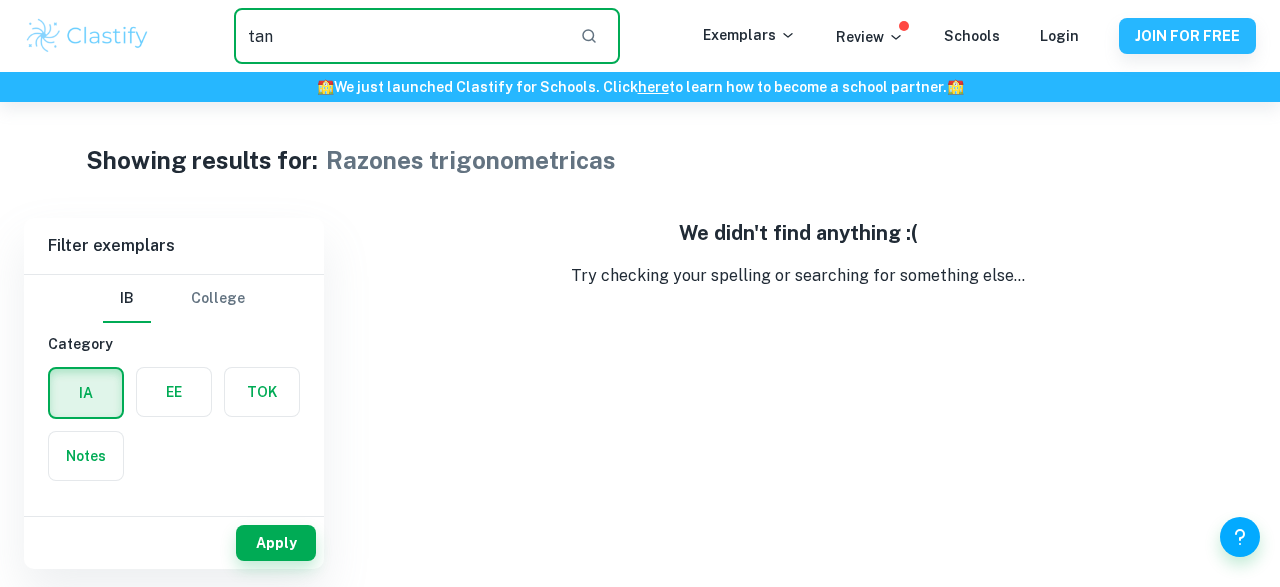 type on "tan" 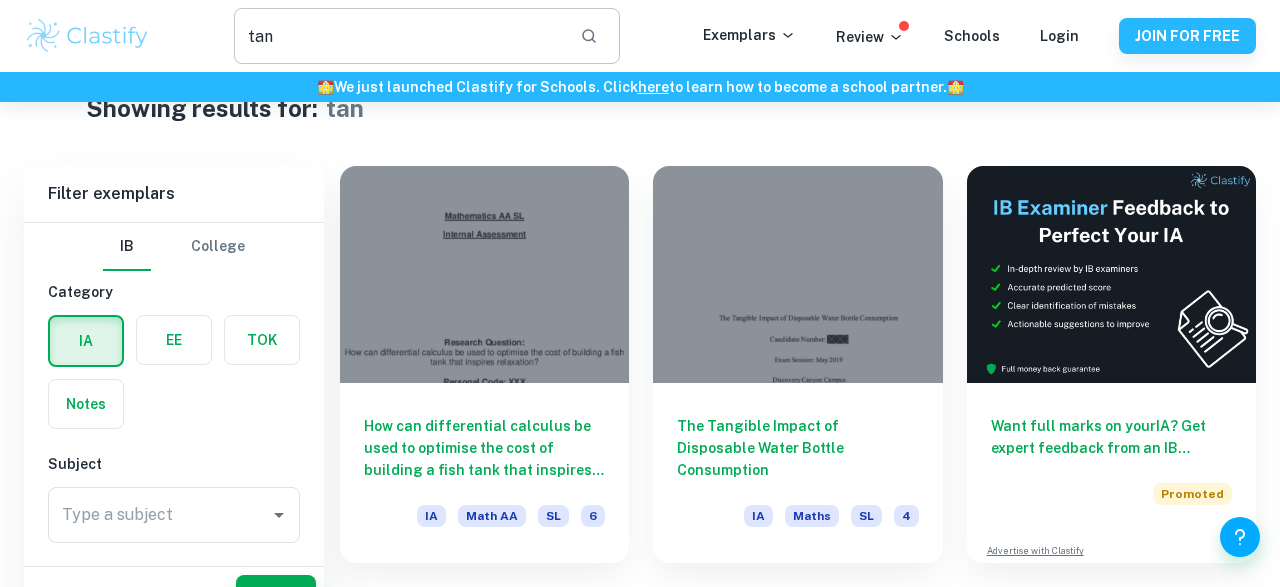 scroll, scrollTop: 102, scrollLeft: 0, axis: vertical 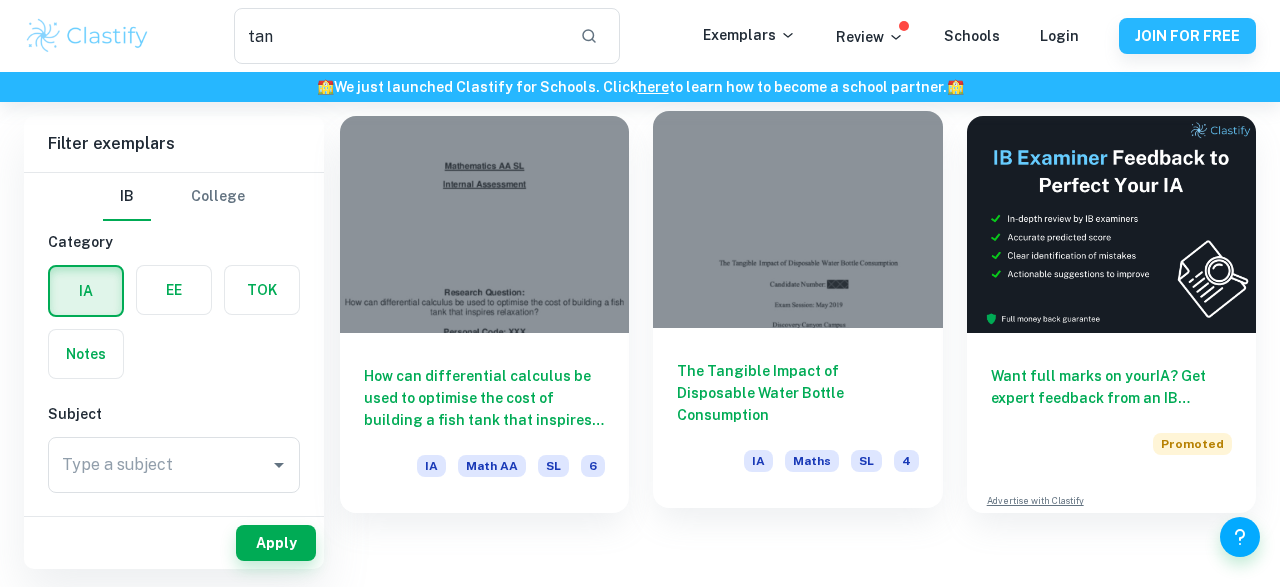 click on "The Tangible Impact of Disposable Water Bottle Consumption" at bounding box center (797, 393) 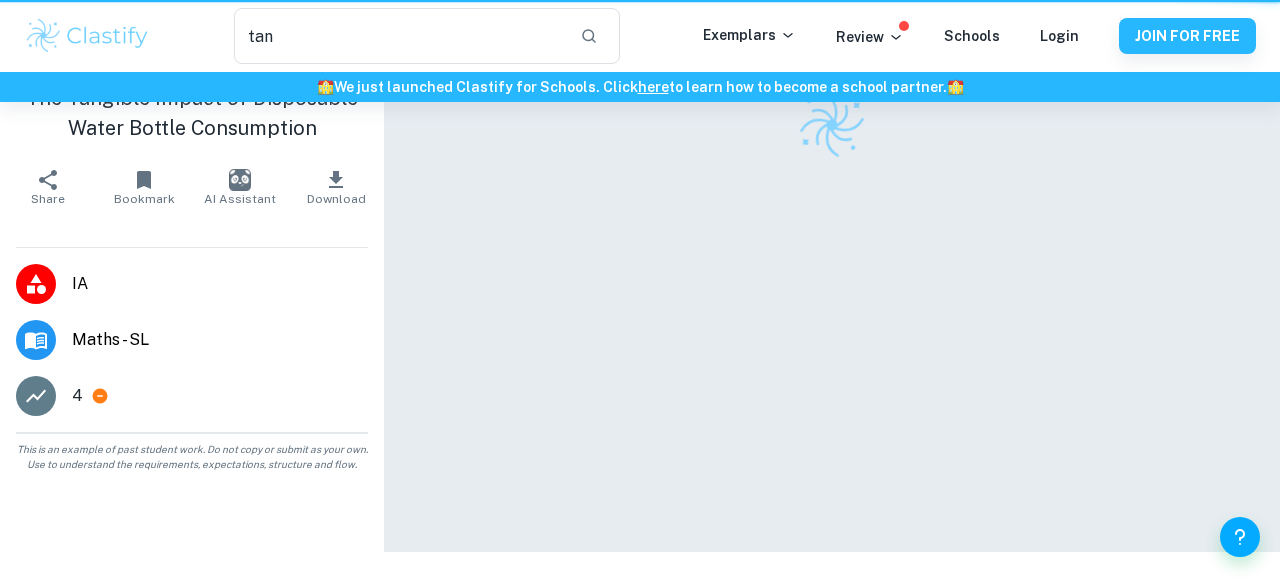 scroll, scrollTop: 0, scrollLeft: 0, axis: both 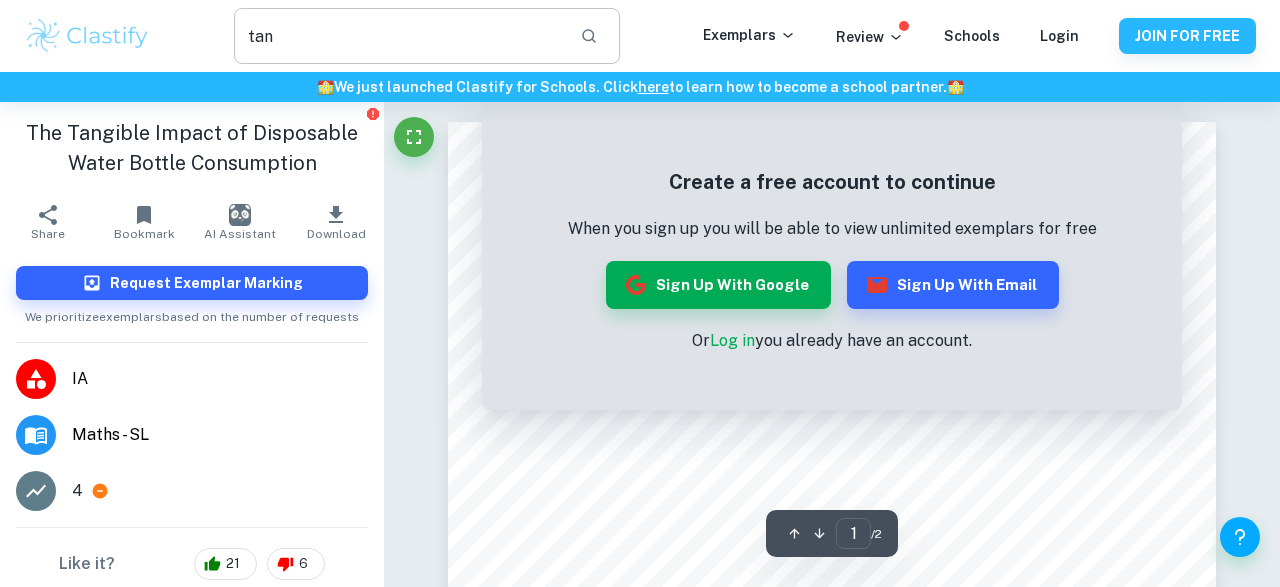click on "tan" at bounding box center (399, 36) 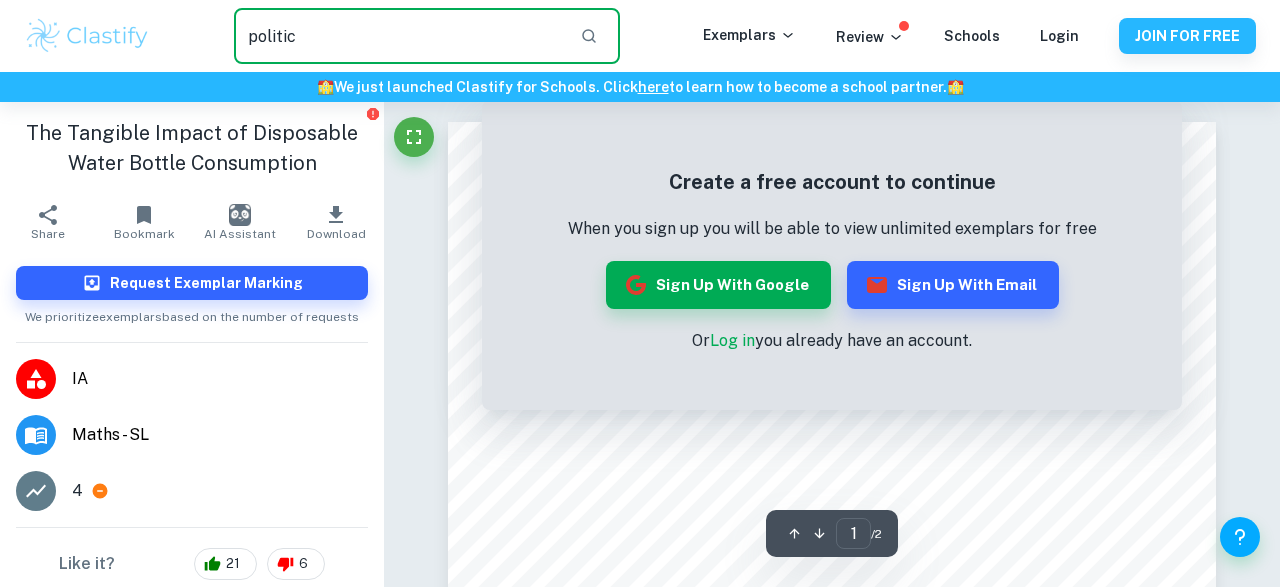type on "politic" 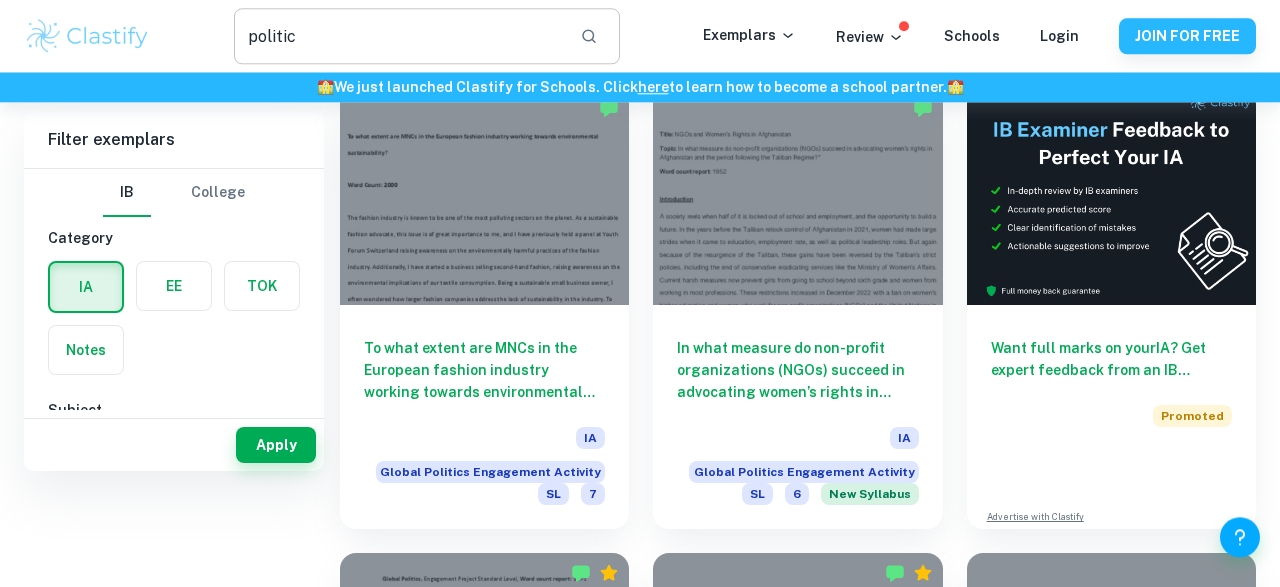 scroll, scrollTop: 0, scrollLeft: 0, axis: both 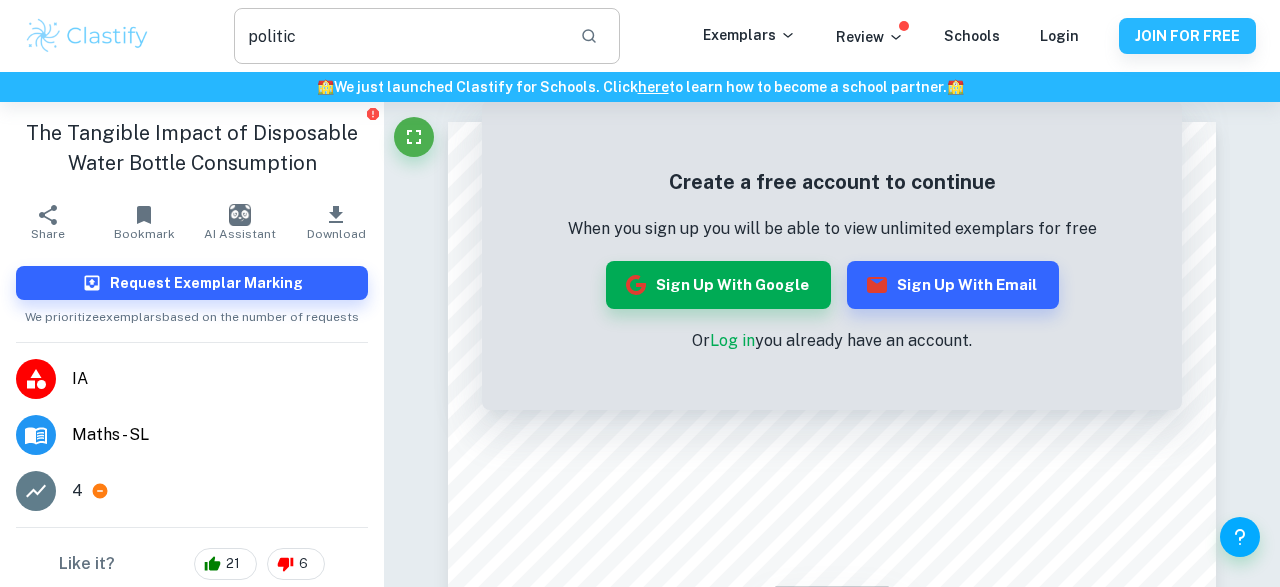 click on "politic" at bounding box center (399, 36) 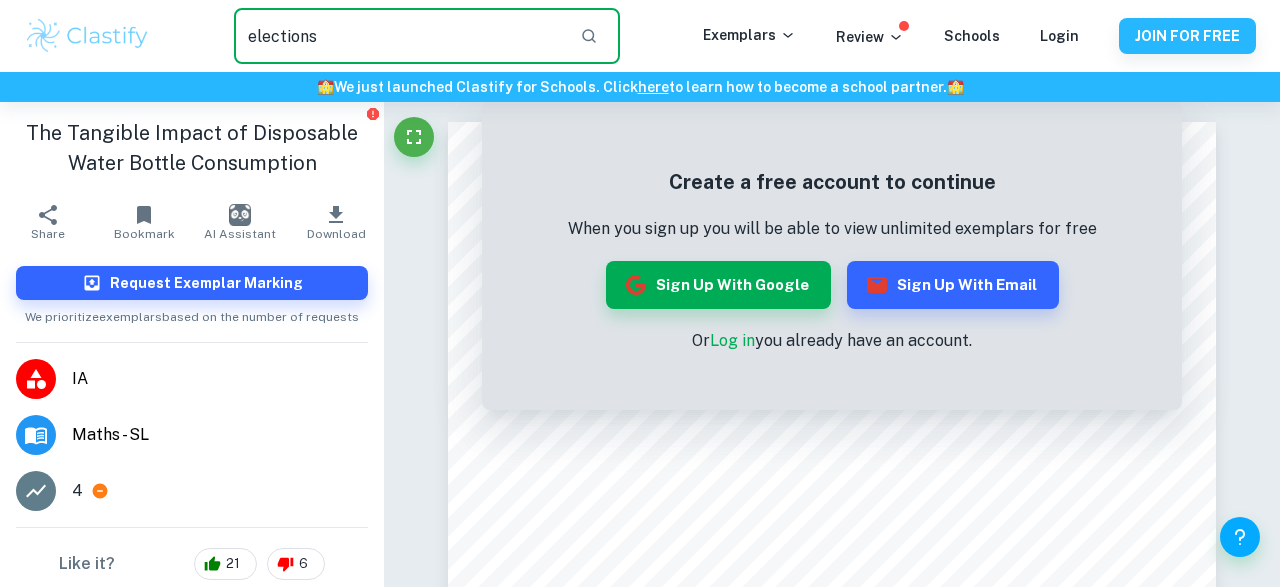 type on "elections" 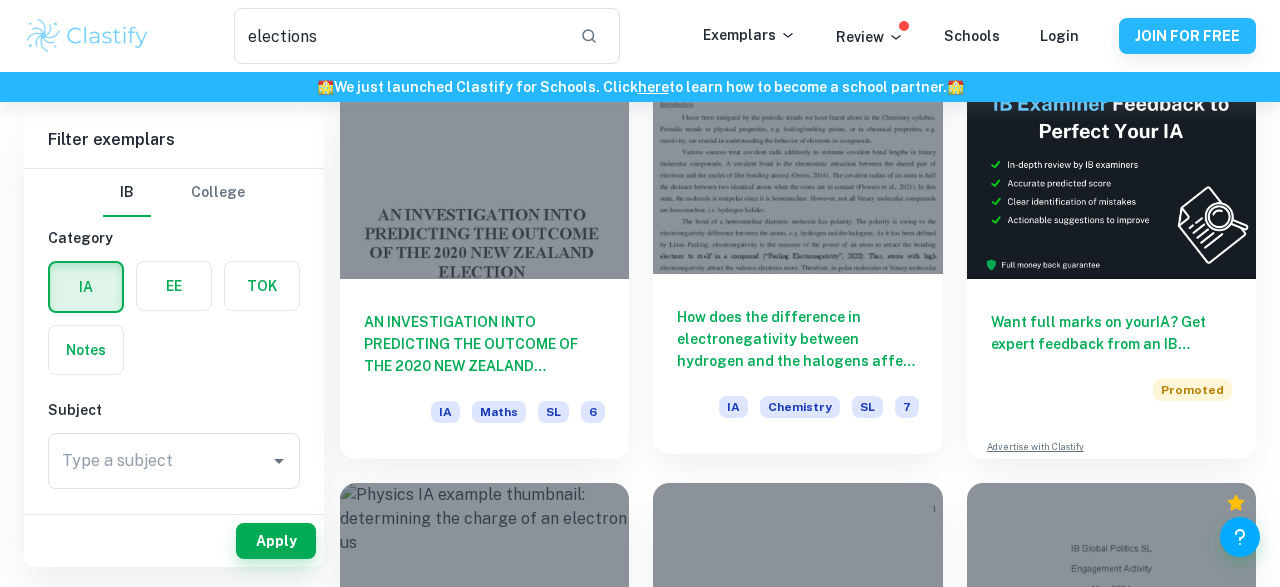 scroll, scrollTop: 104, scrollLeft: 0, axis: vertical 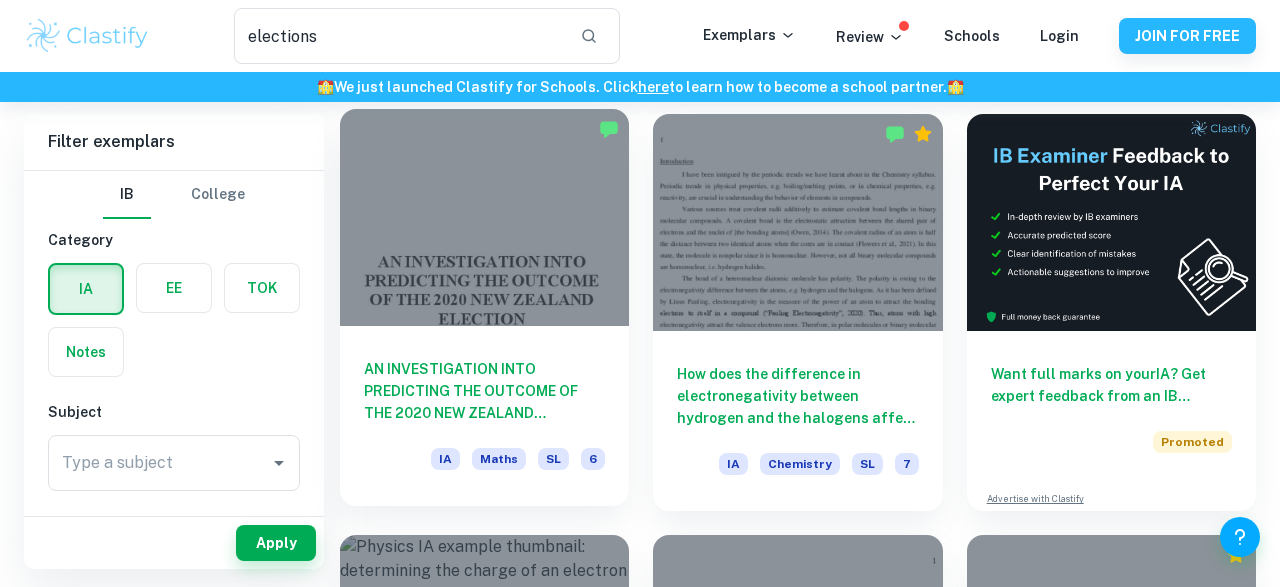 click on "AN INVESTIGATION INTO PREDICTING THE OUTCOME OF THE 2020 NEW ZEALAND ELECTION" at bounding box center [484, 391] 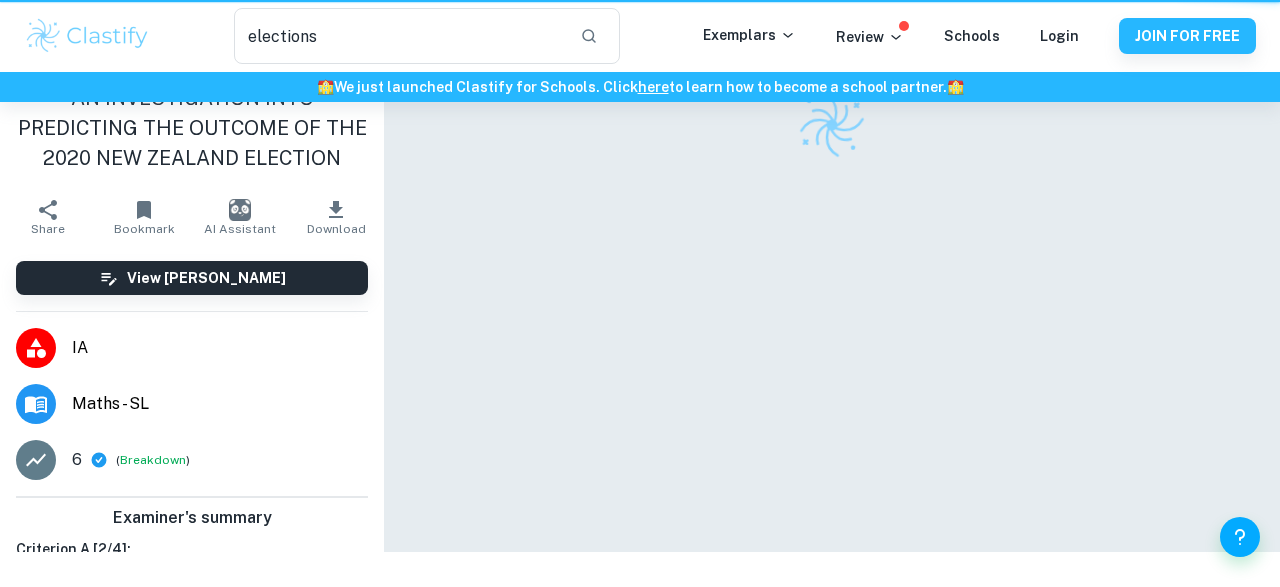 scroll, scrollTop: 0, scrollLeft: 0, axis: both 